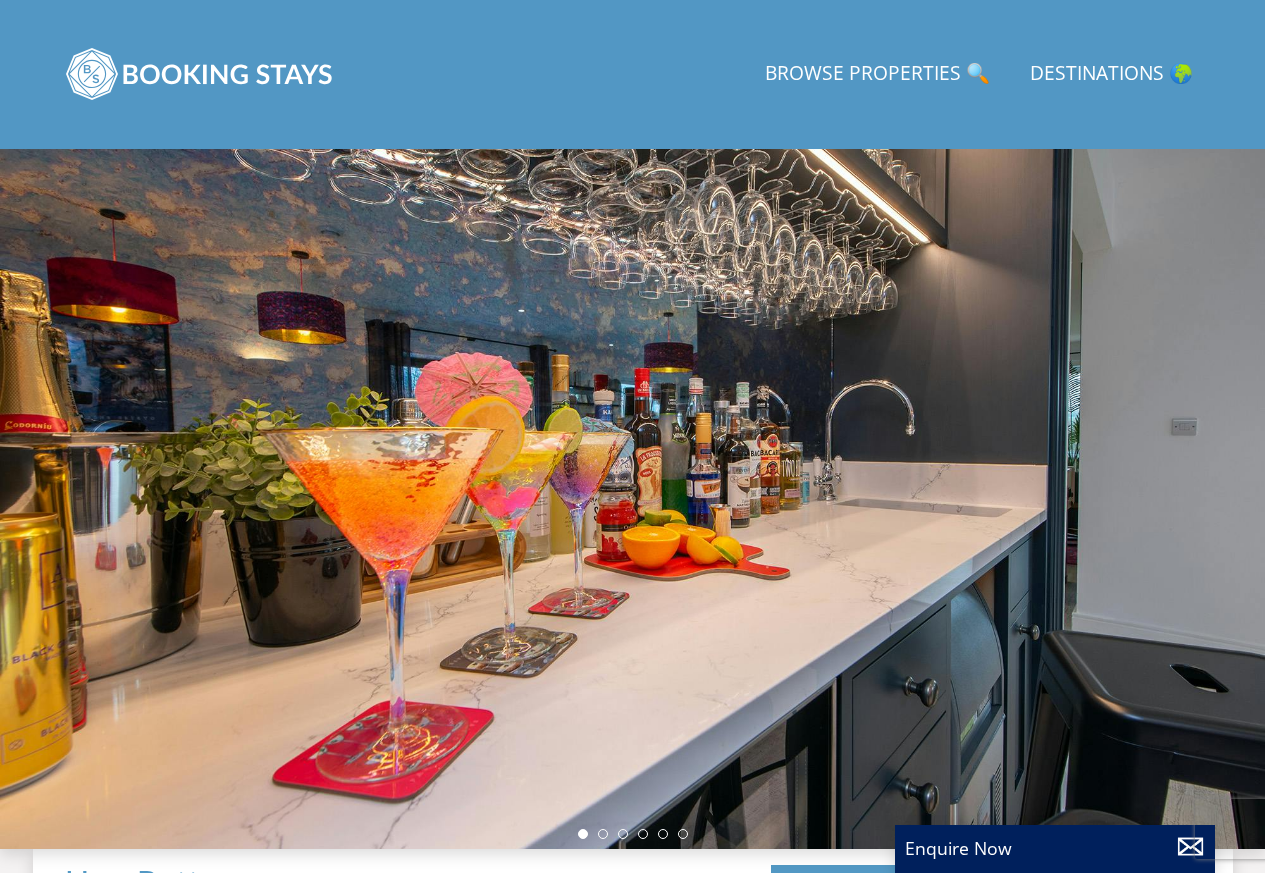 scroll, scrollTop: 0, scrollLeft: 0, axis: both 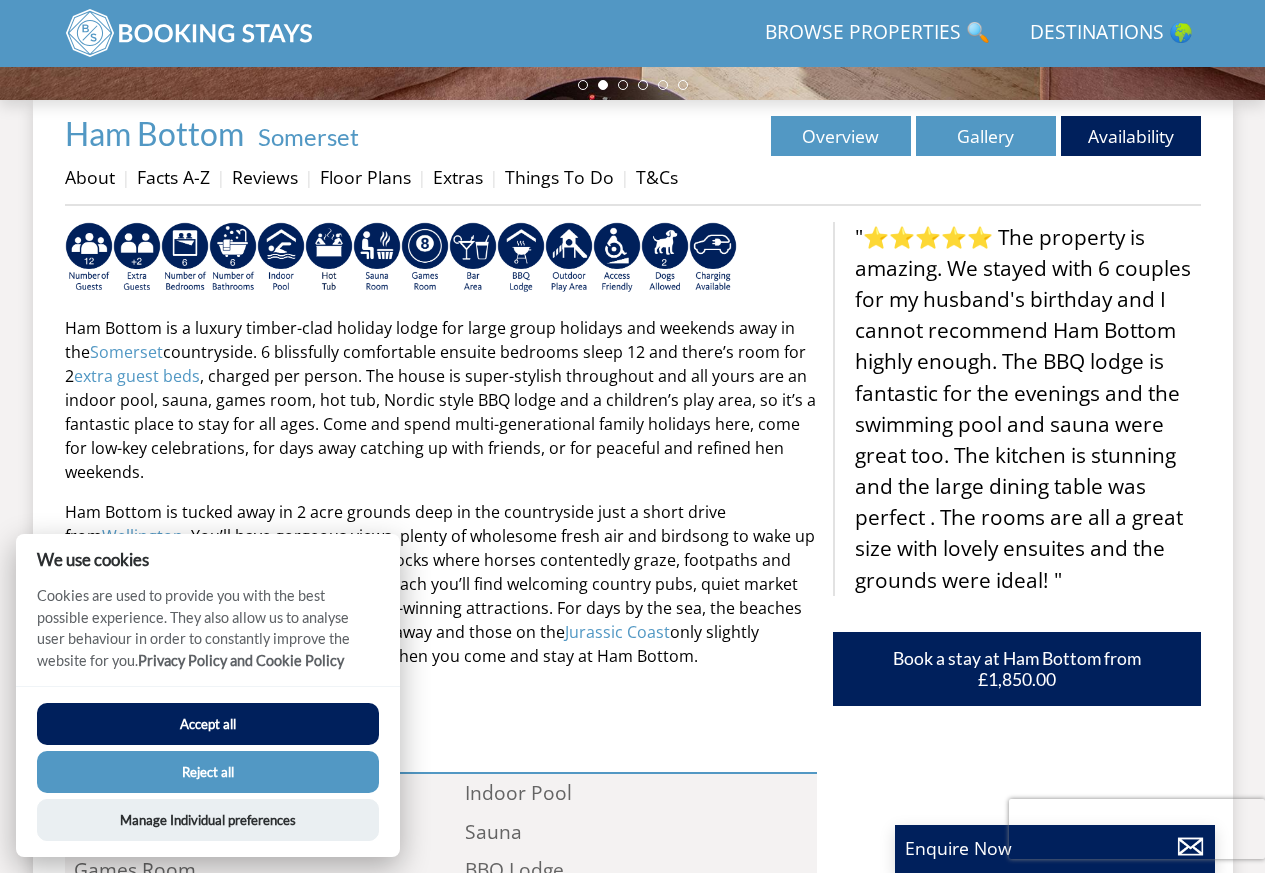 click on "Accept all" at bounding box center (208, 724) 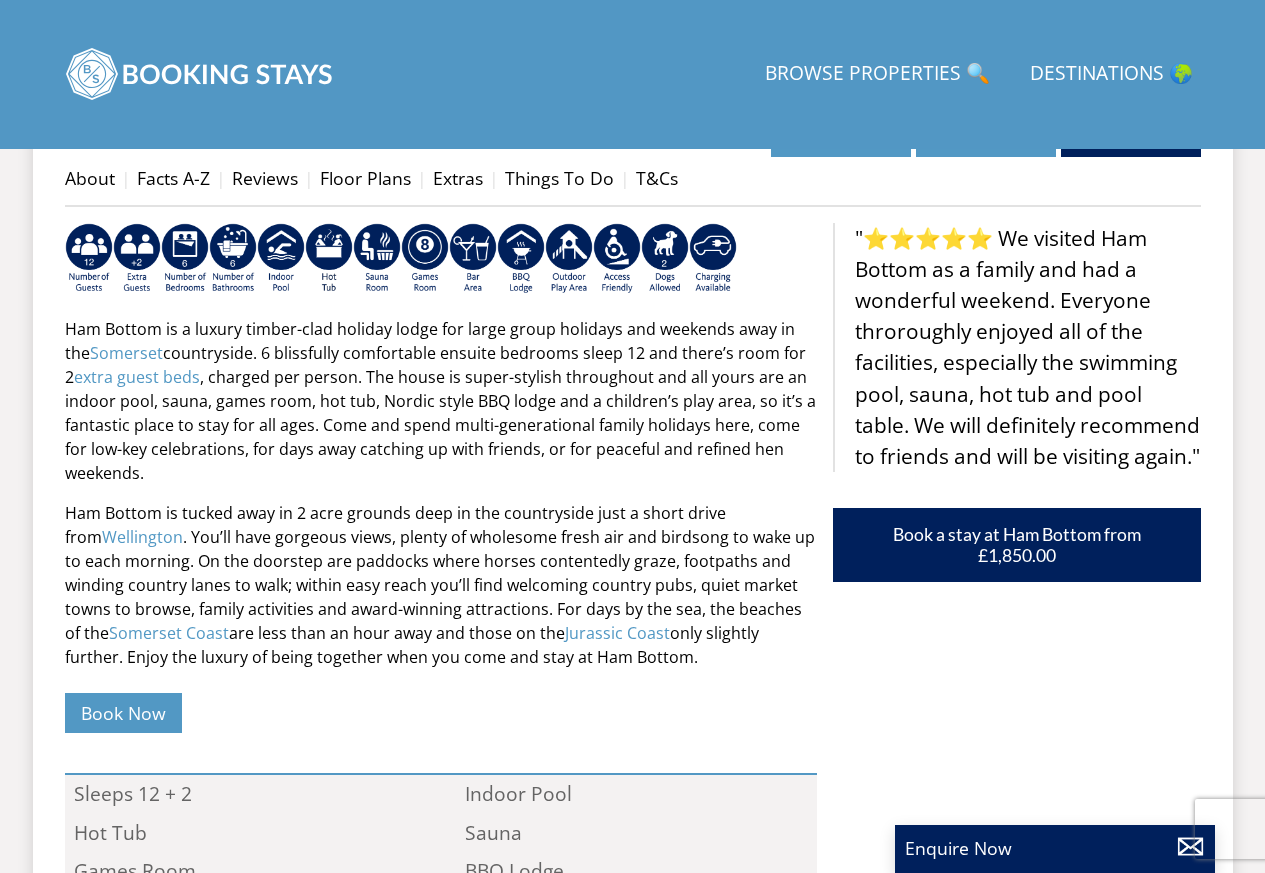 click on "Search
Menu
Browse Properties 🔍
Destinations 🌍" at bounding box center [632, 74] 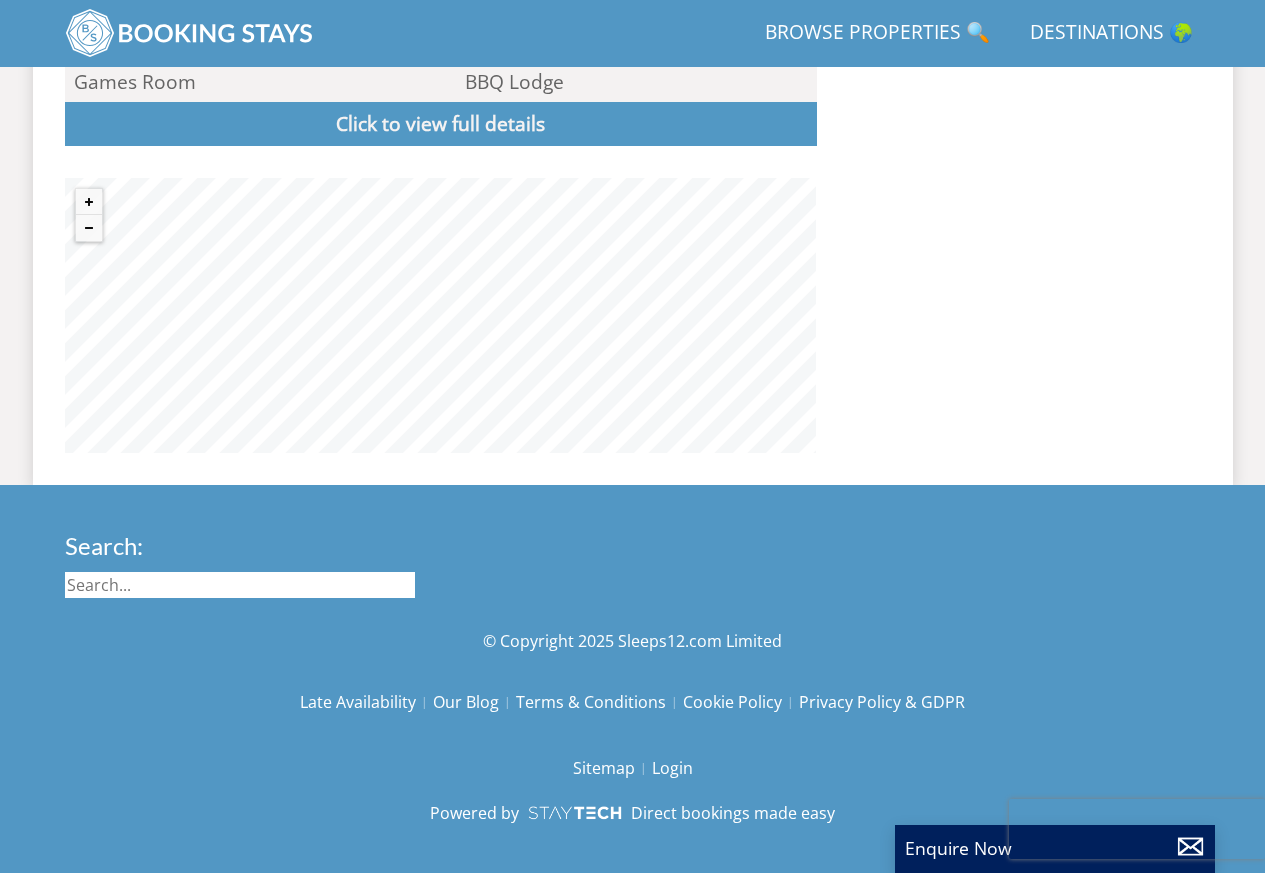 scroll, scrollTop: 1468, scrollLeft: 0, axis: vertical 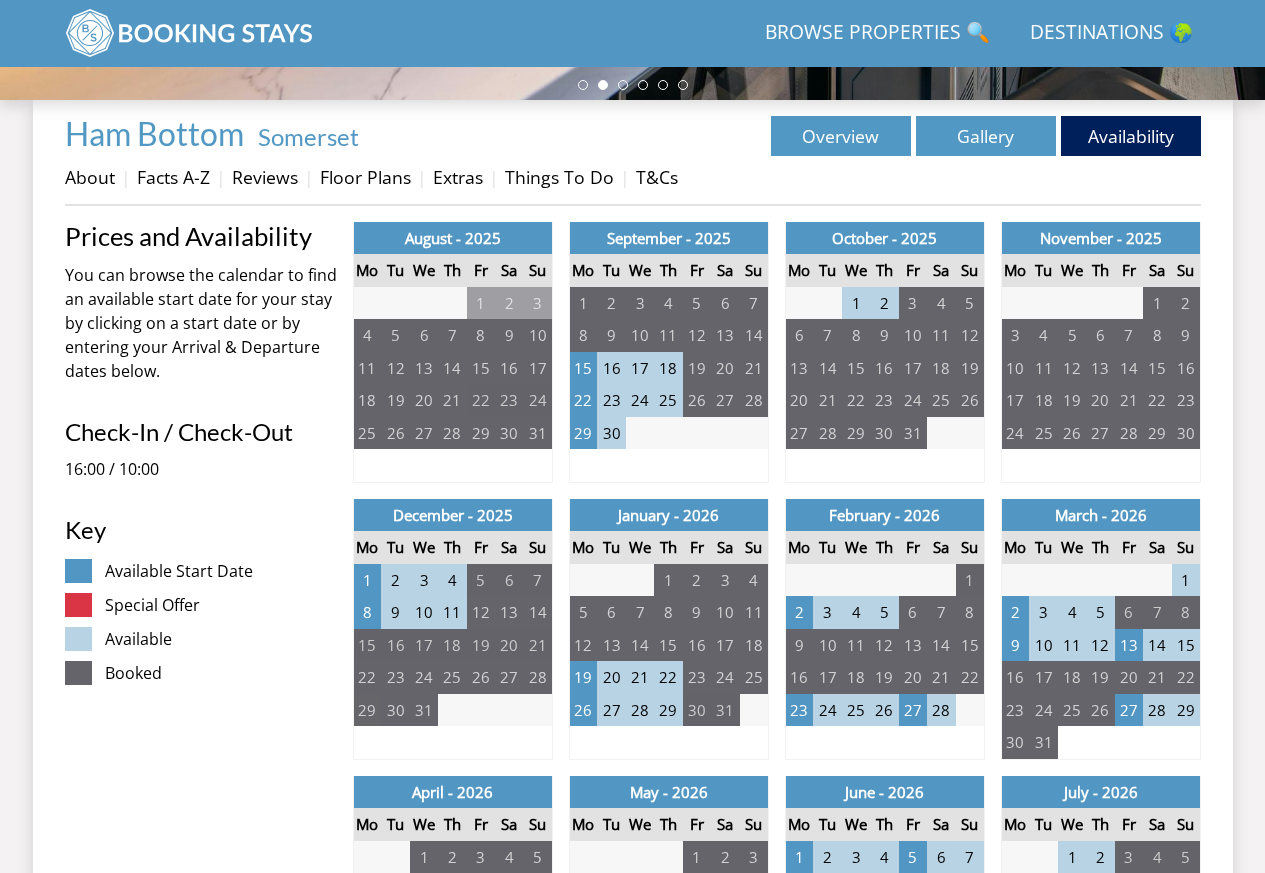 click on "29" at bounding box center [367, 710] 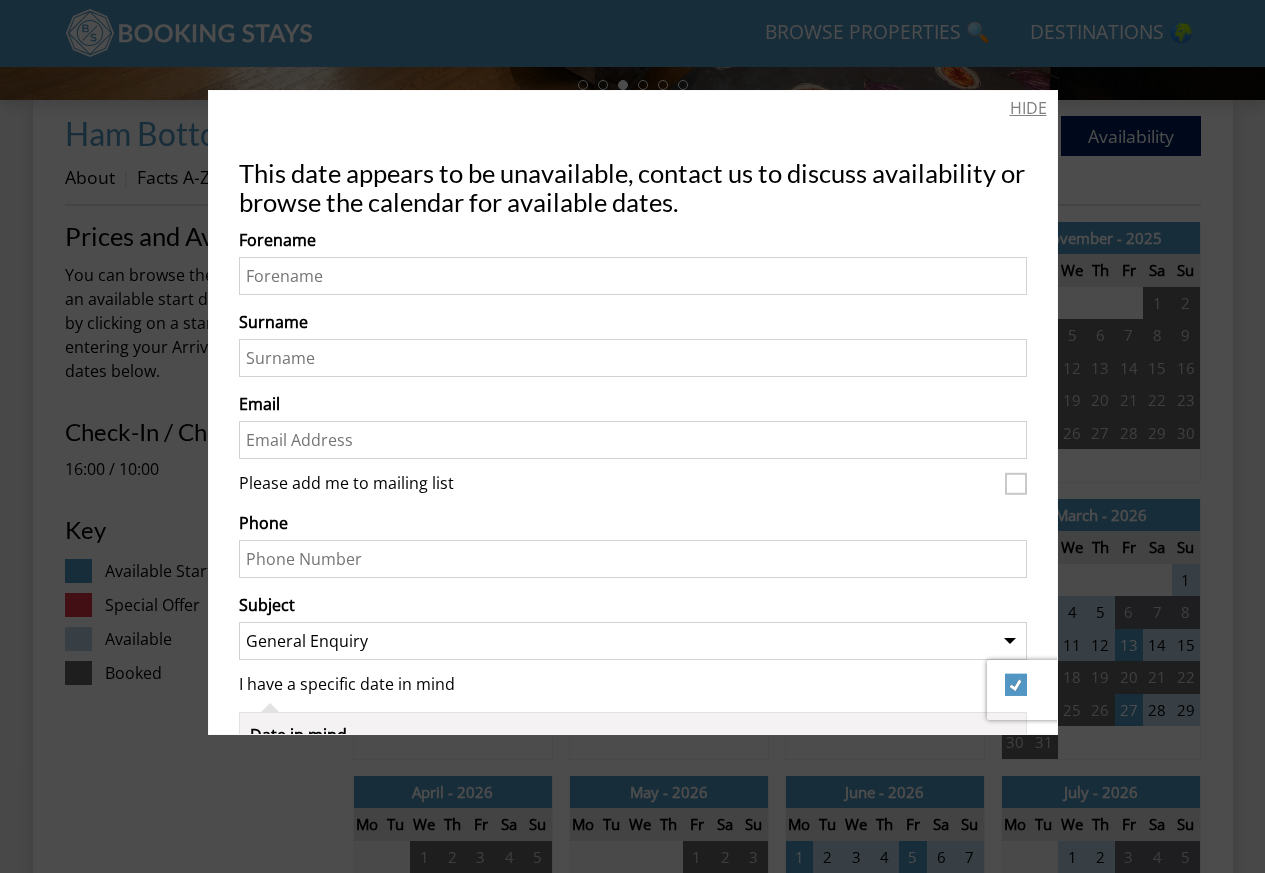 click on "HIDE" at bounding box center (1028, 108) 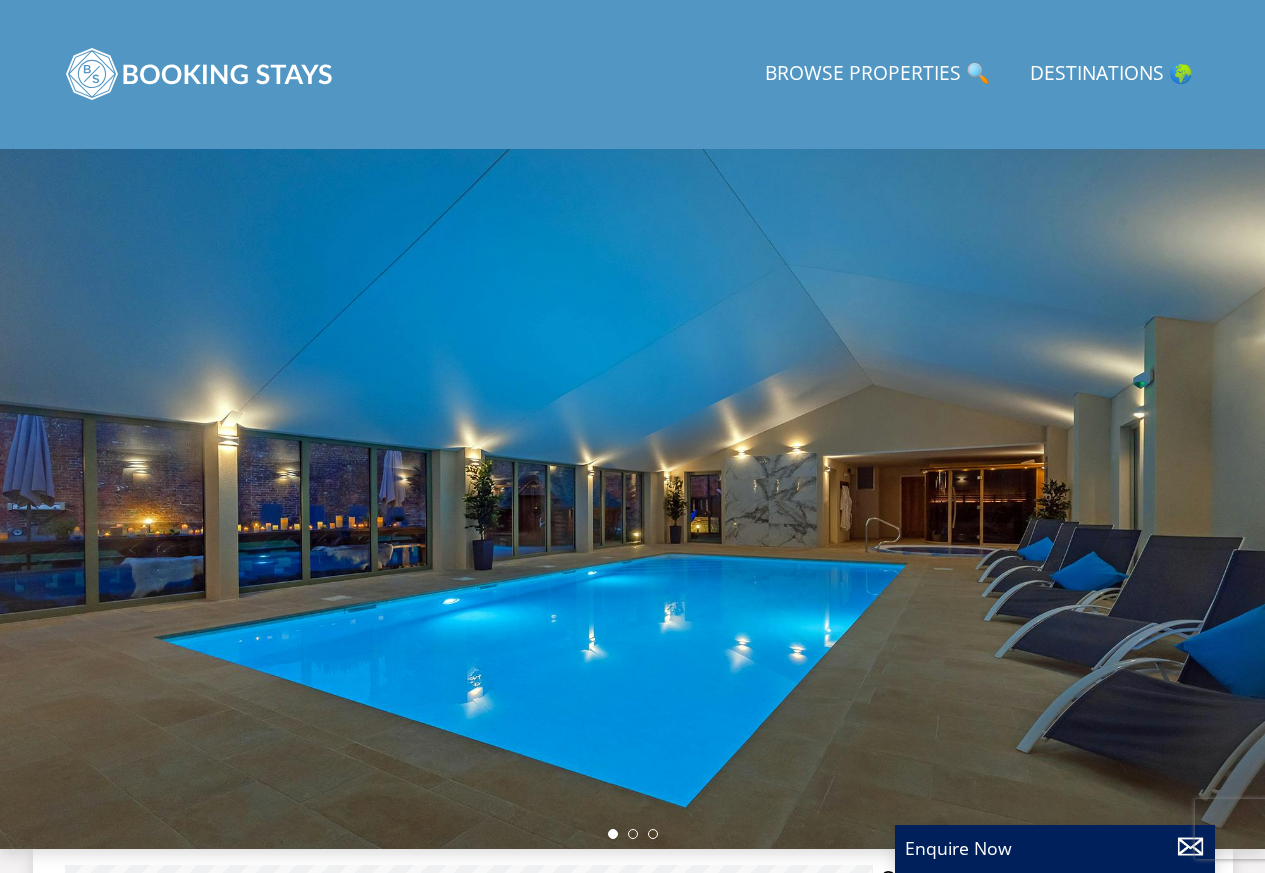 scroll, scrollTop: 0, scrollLeft: 0, axis: both 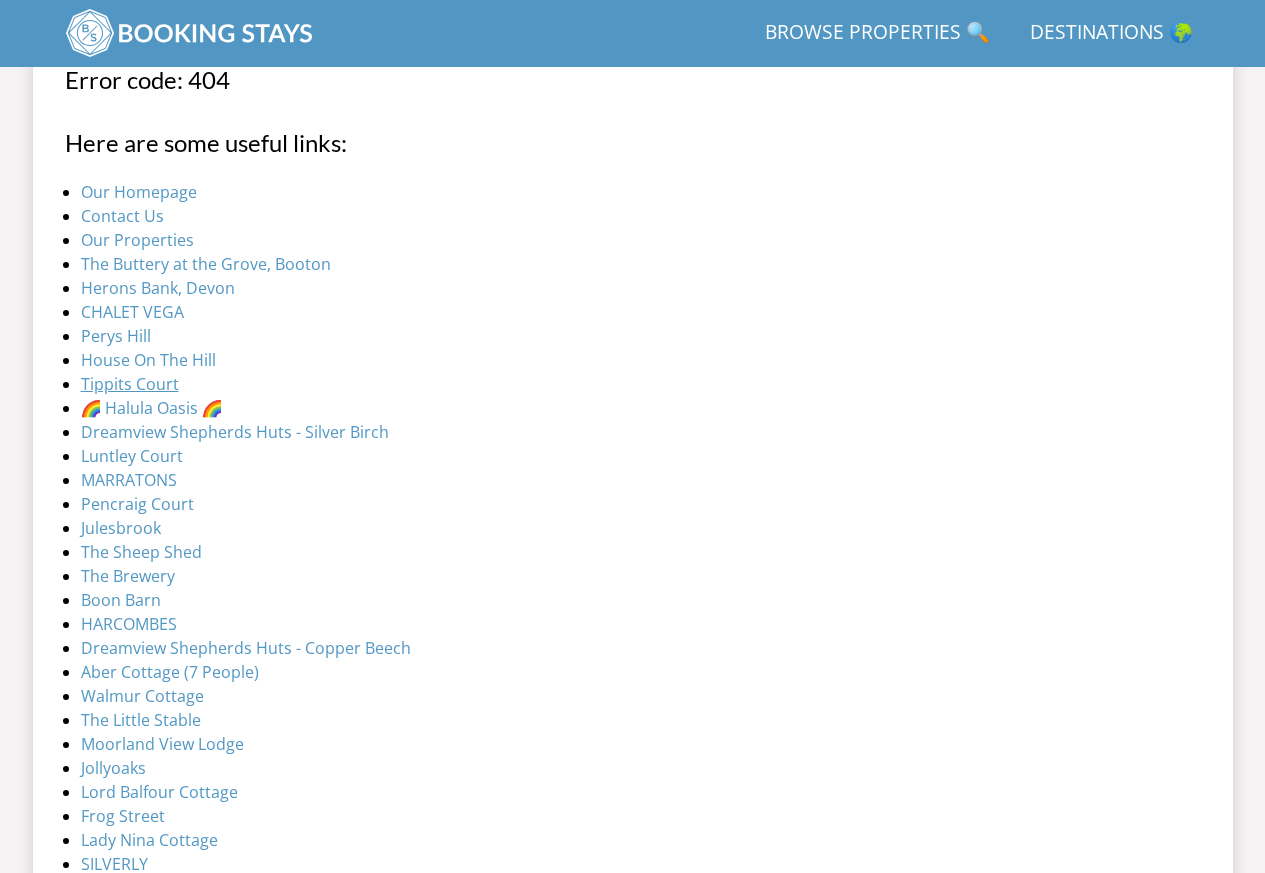 click on "Tippits Court" at bounding box center [130, 384] 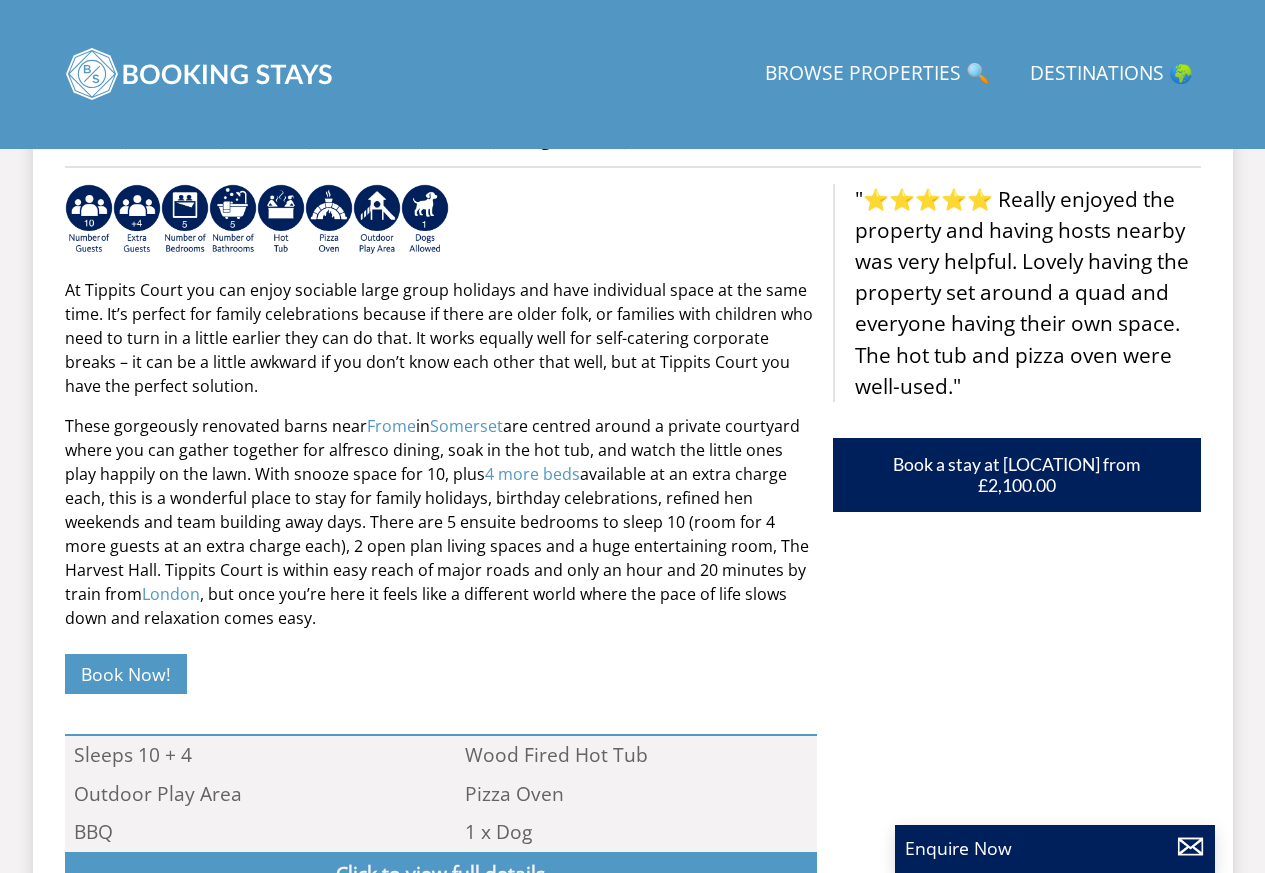 scroll, scrollTop: 0, scrollLeft: 0, axis: both 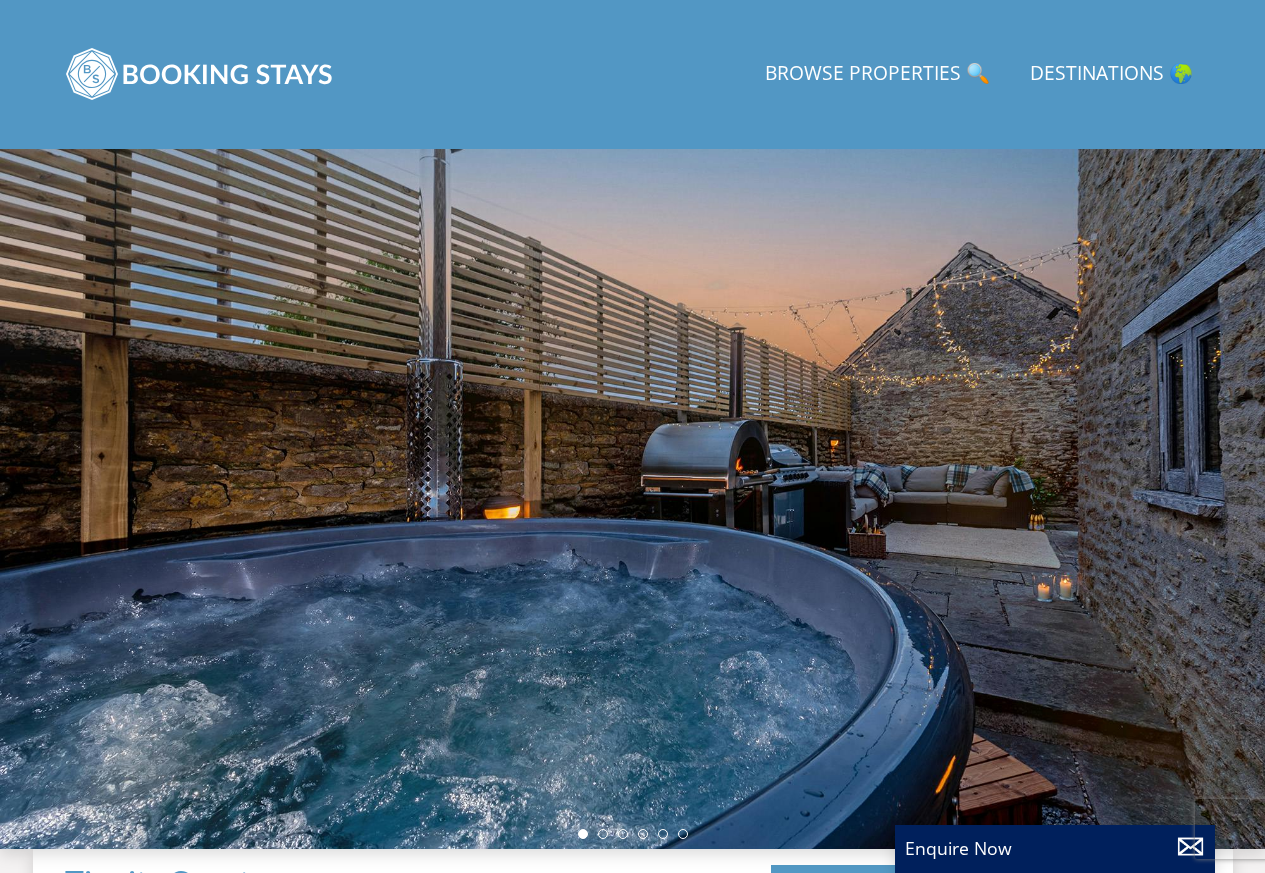 click at bounding box center [632, 499] 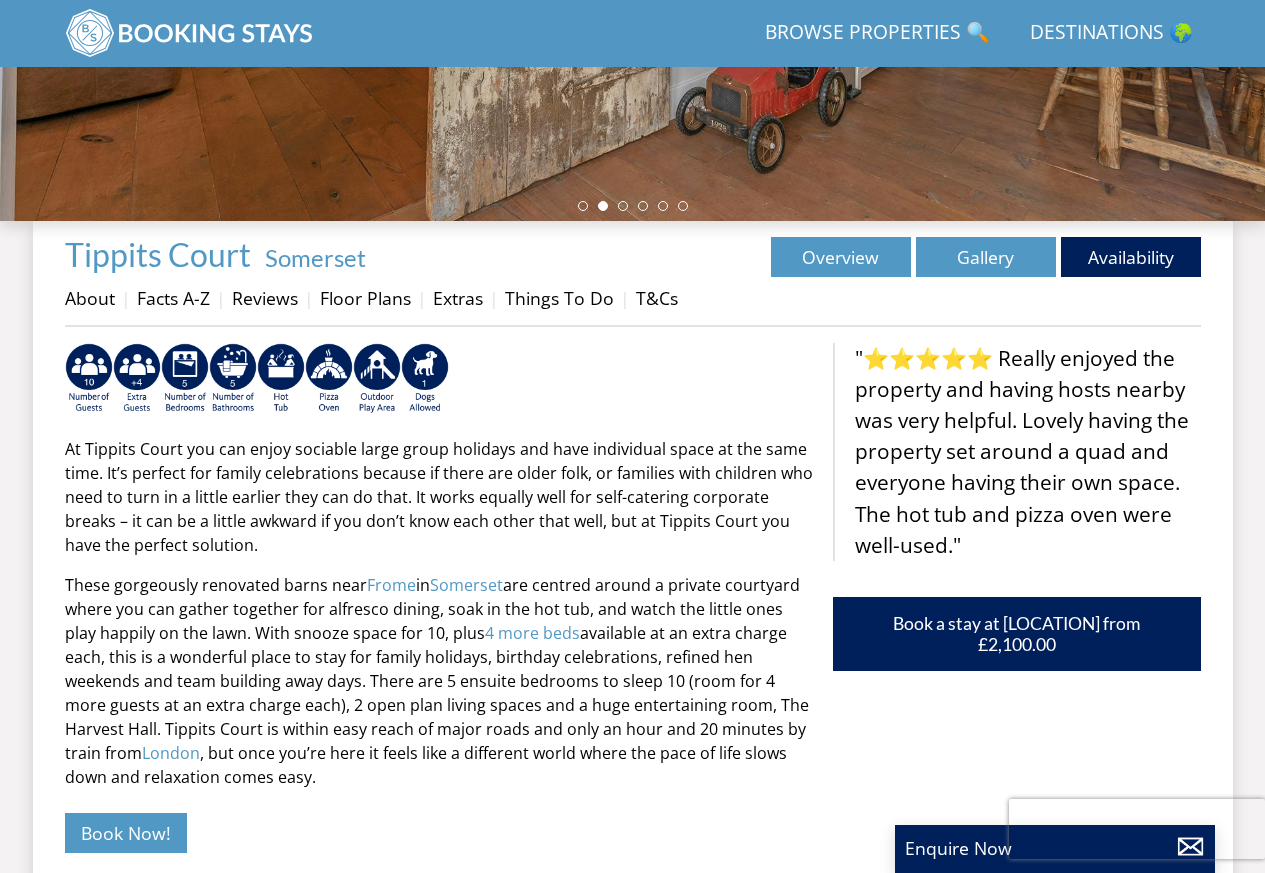 scroll, scrollTop: 547, scrollLeft: 0, axis: vertical 